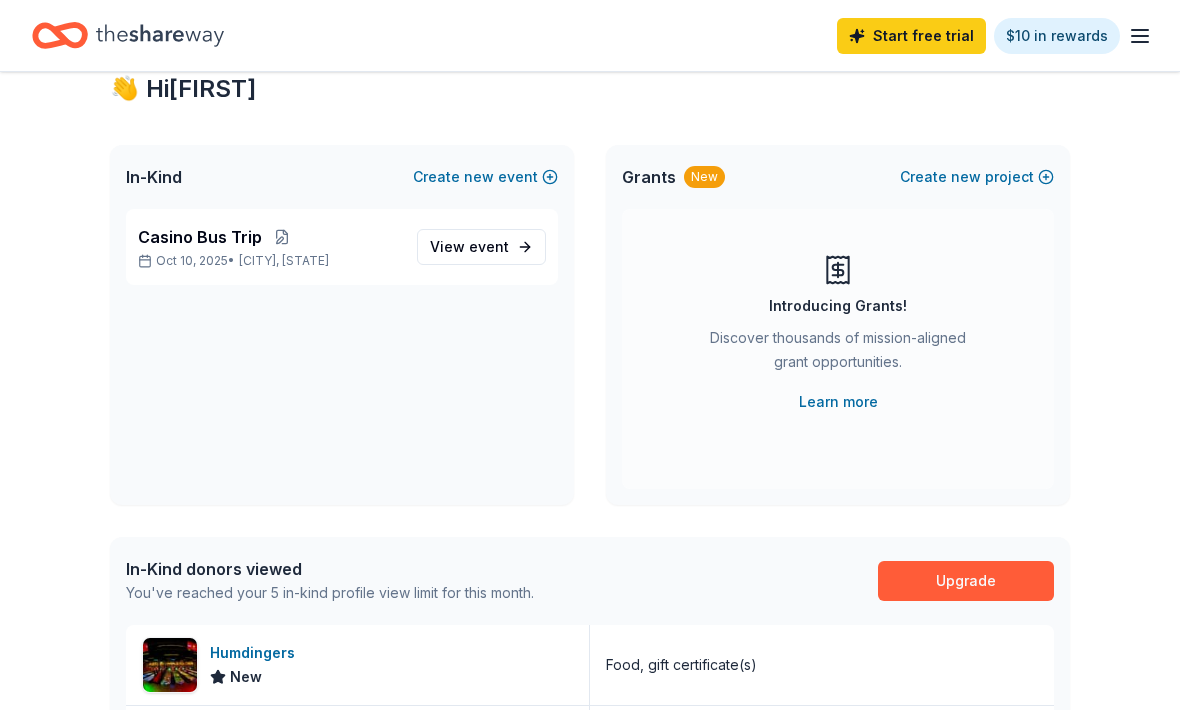 scroll, scrollTop: 67, scrollLeft: 0, axis: vertical 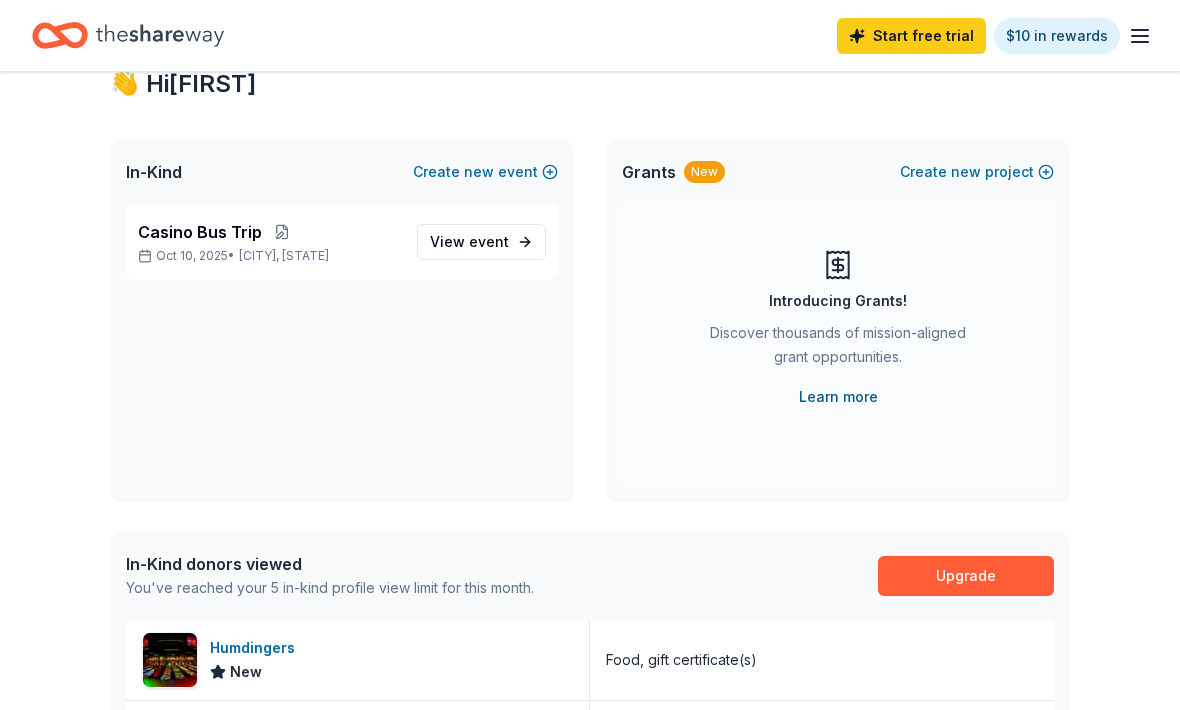 click on "Learn more" at bounding box center (838, 398) 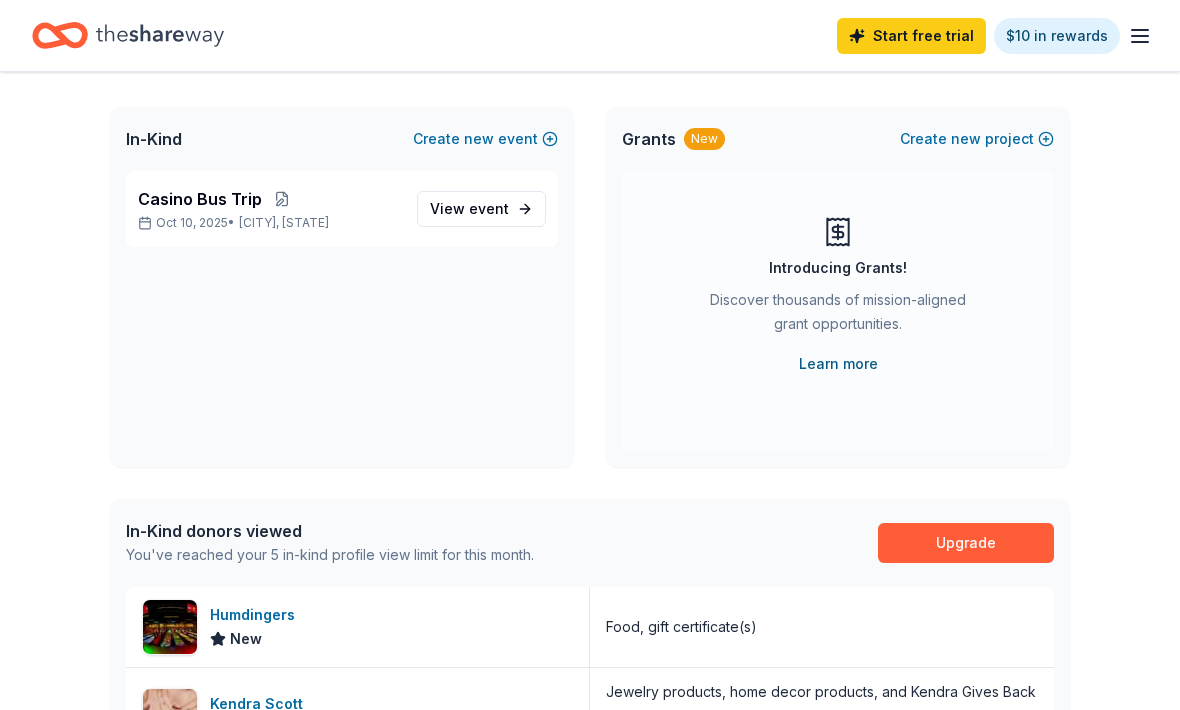 click on "Learn more" at bounding box center (838, 364) 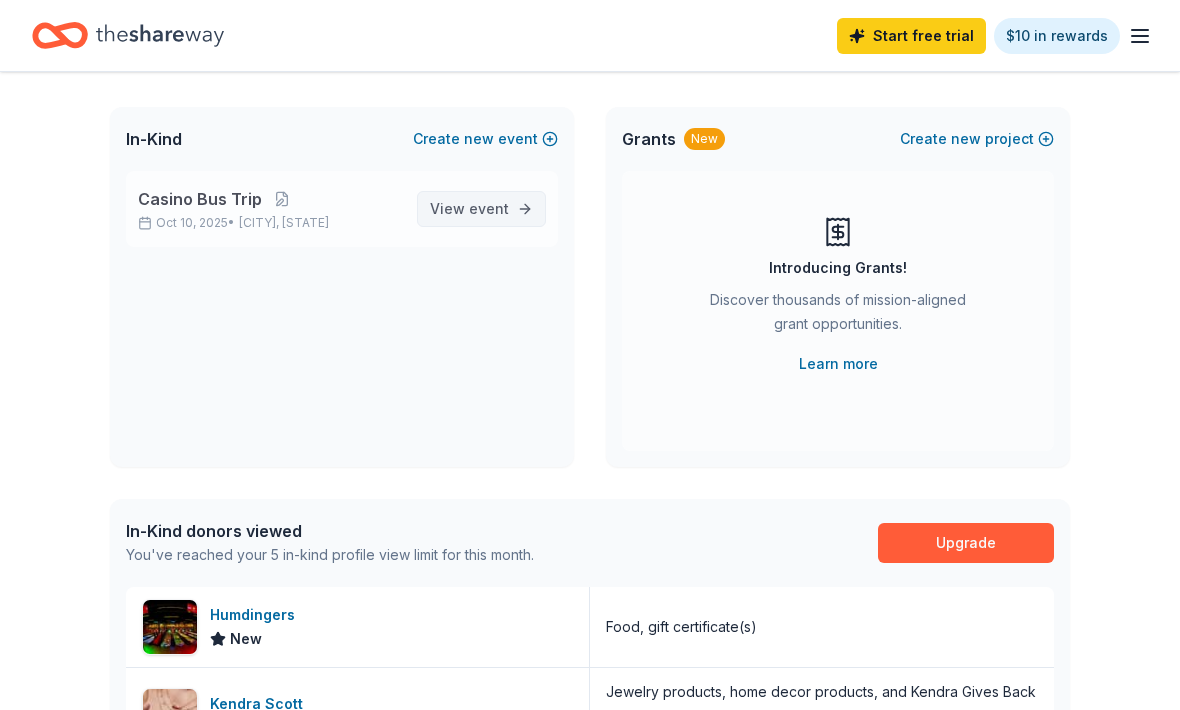 click on "event" at bounding box center [489, 208] 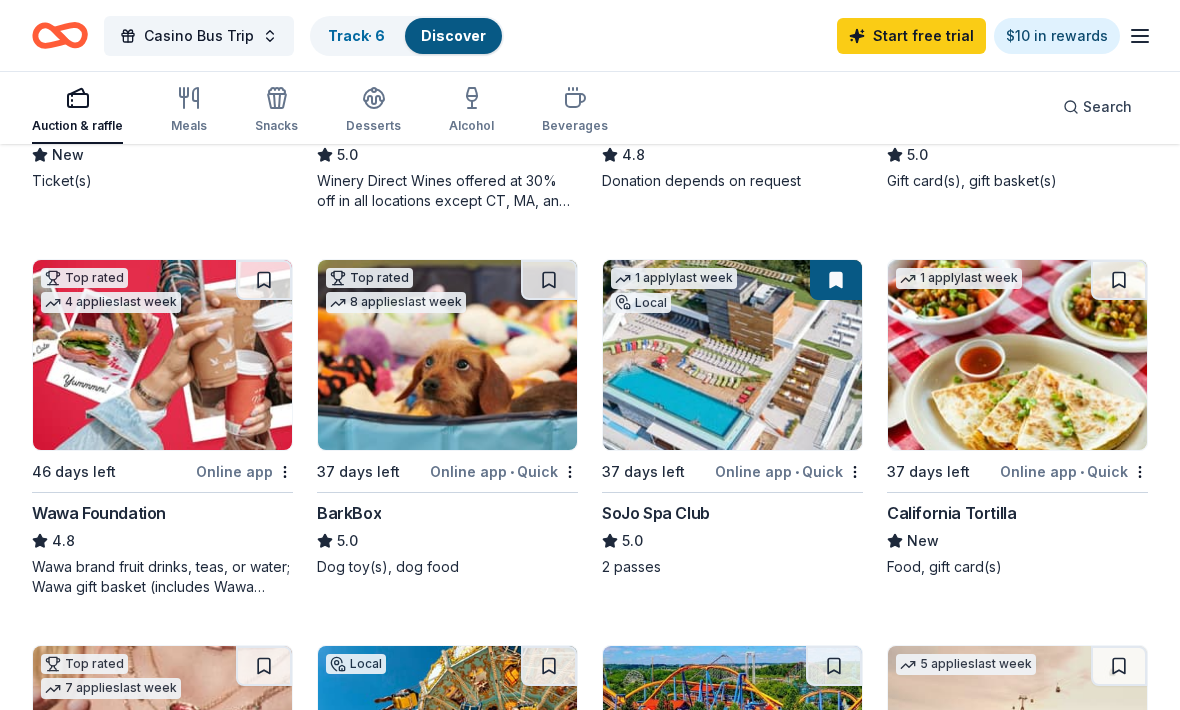 scroll, scrollTop: 475, scrollLeft: 0, axis: vertical 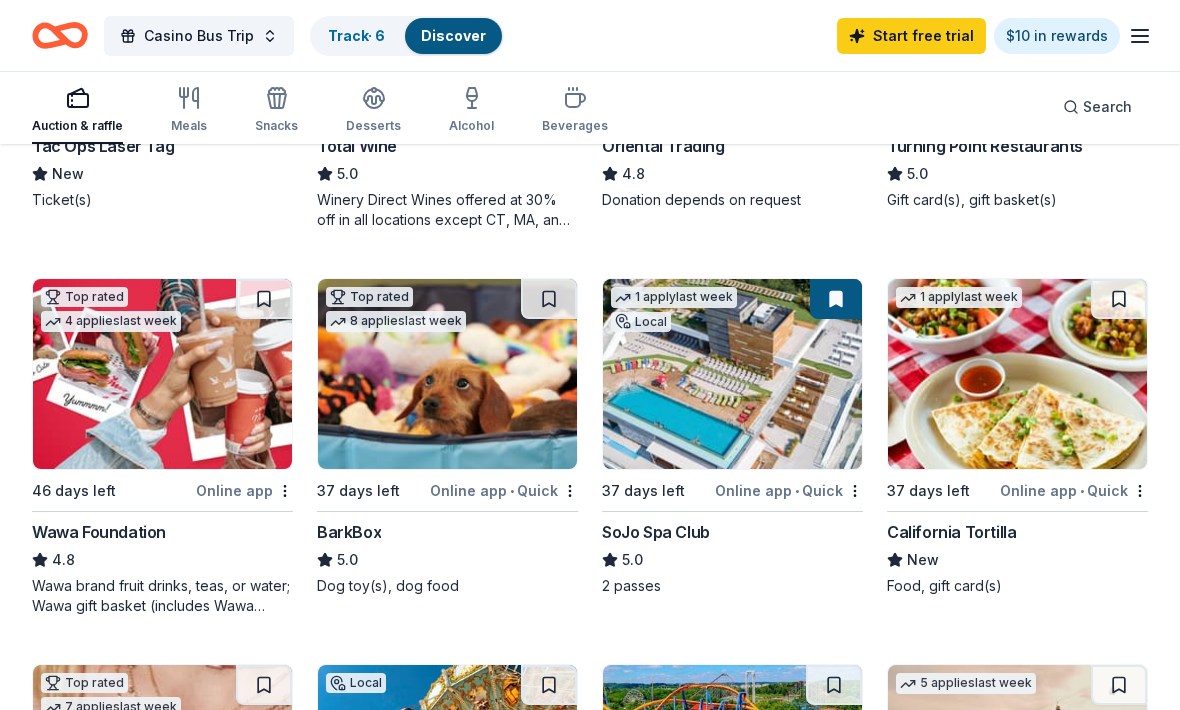 click at bounding box center [162, 375] 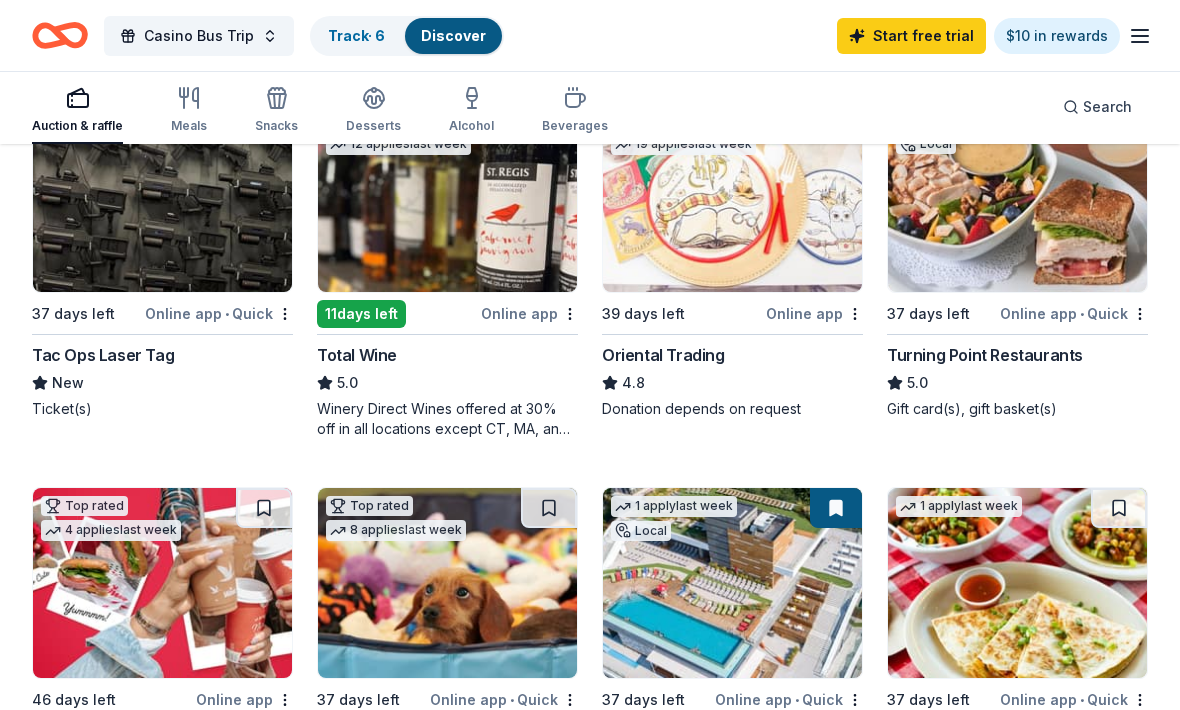 scroll, scrollTop: 224, scrollLeft: 0, axis: vertical 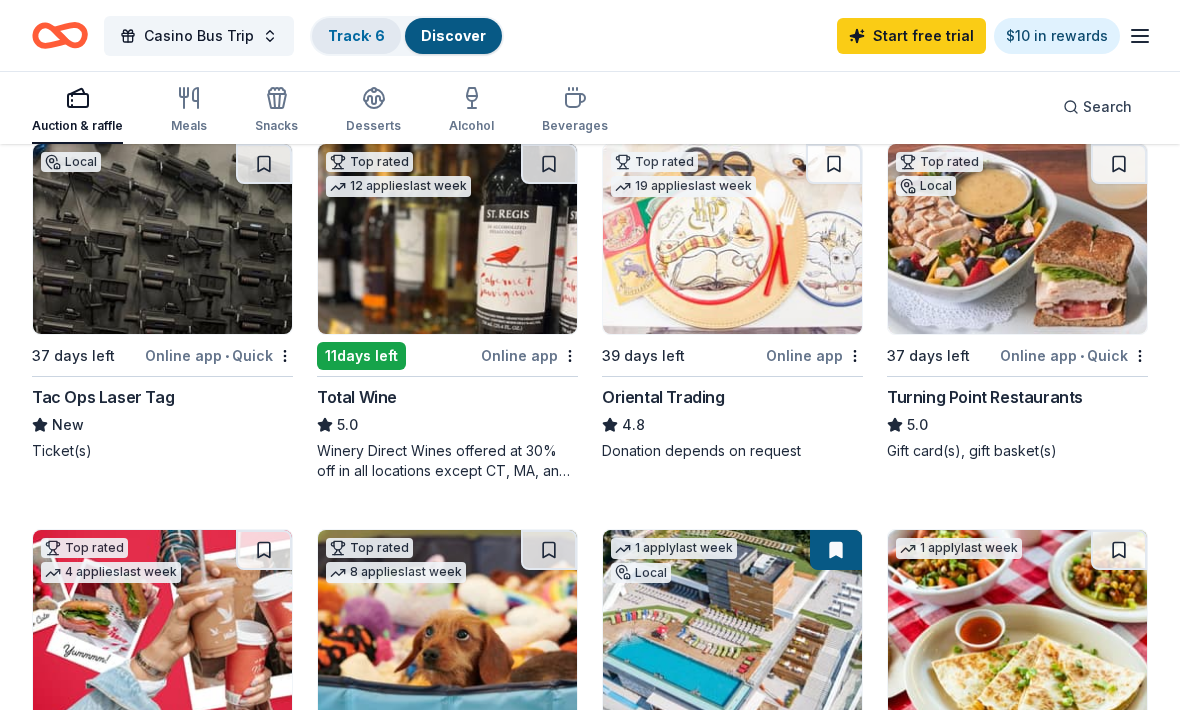 click on "Track  · 6" at bounding box center (356, 35) 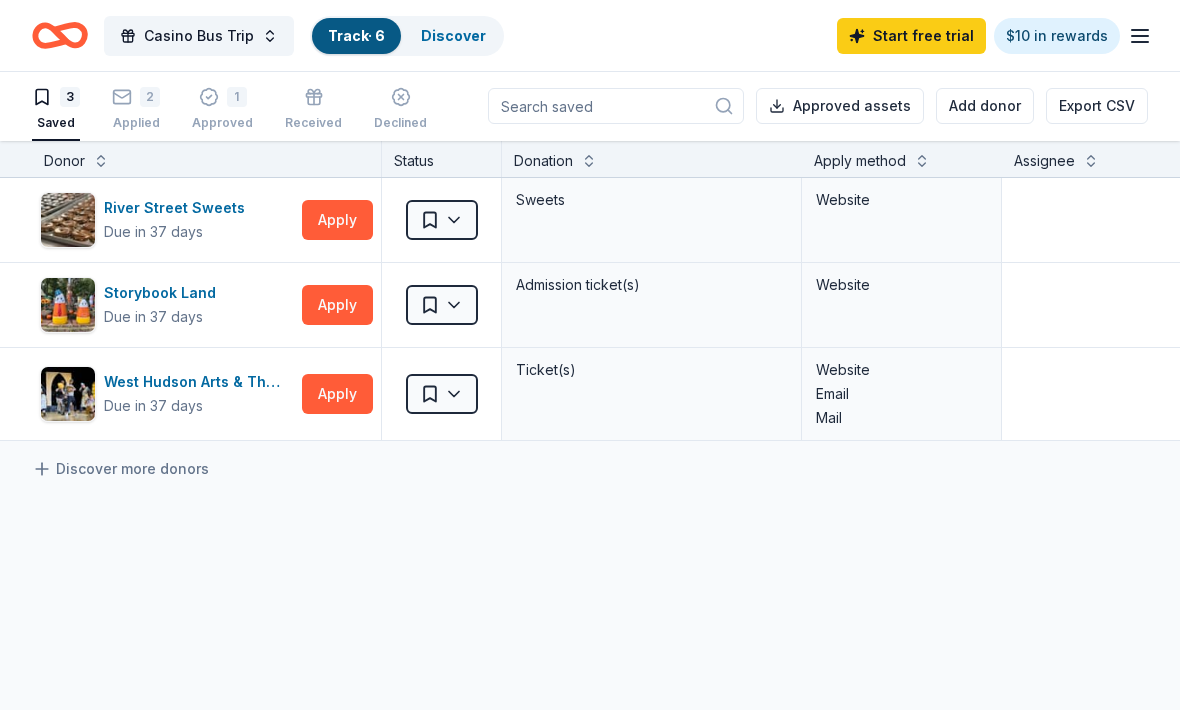 scroll, scrollTop: 0, scrollLeft: 0, axis: both 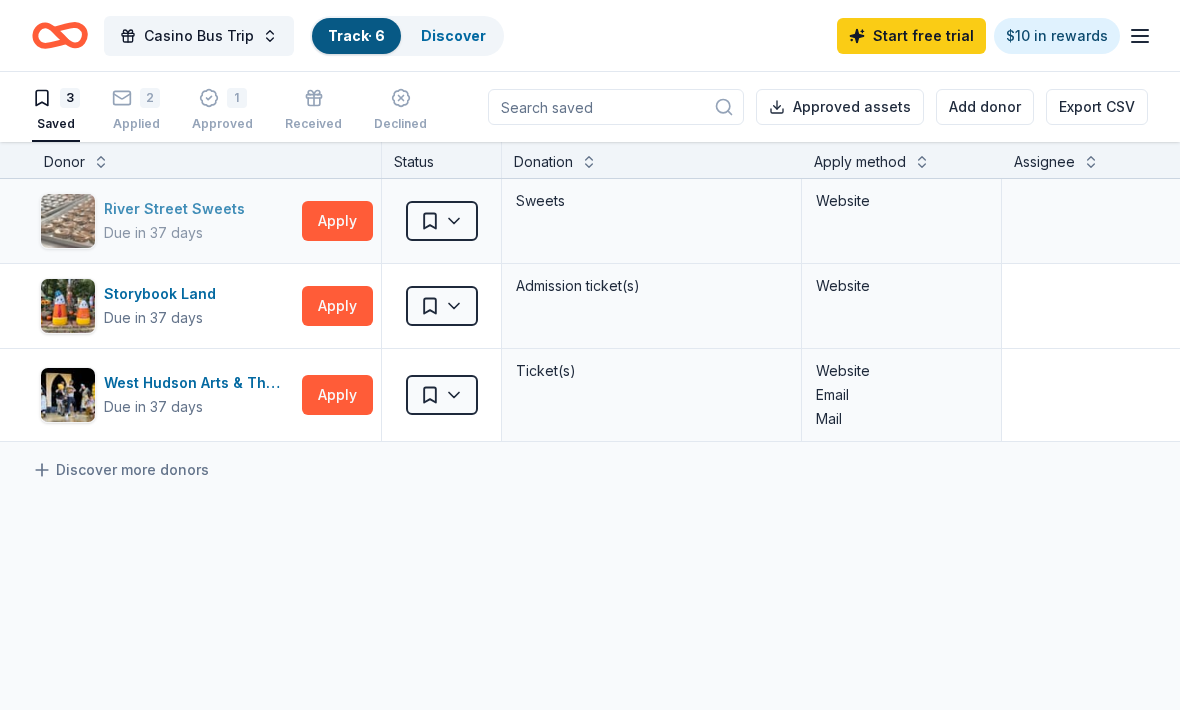 click on "River Street Sweets" at bounding box center [178, 209] 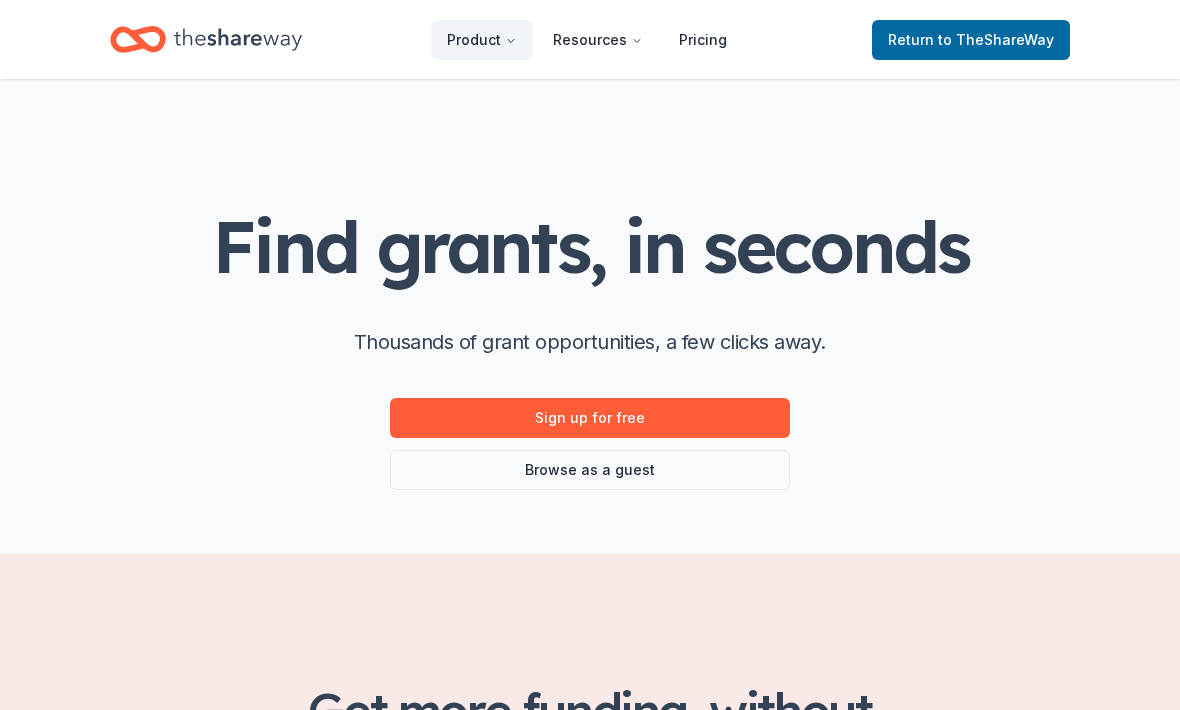 scroll, scrollTop: 0, scrollLeft: 0, axis: both 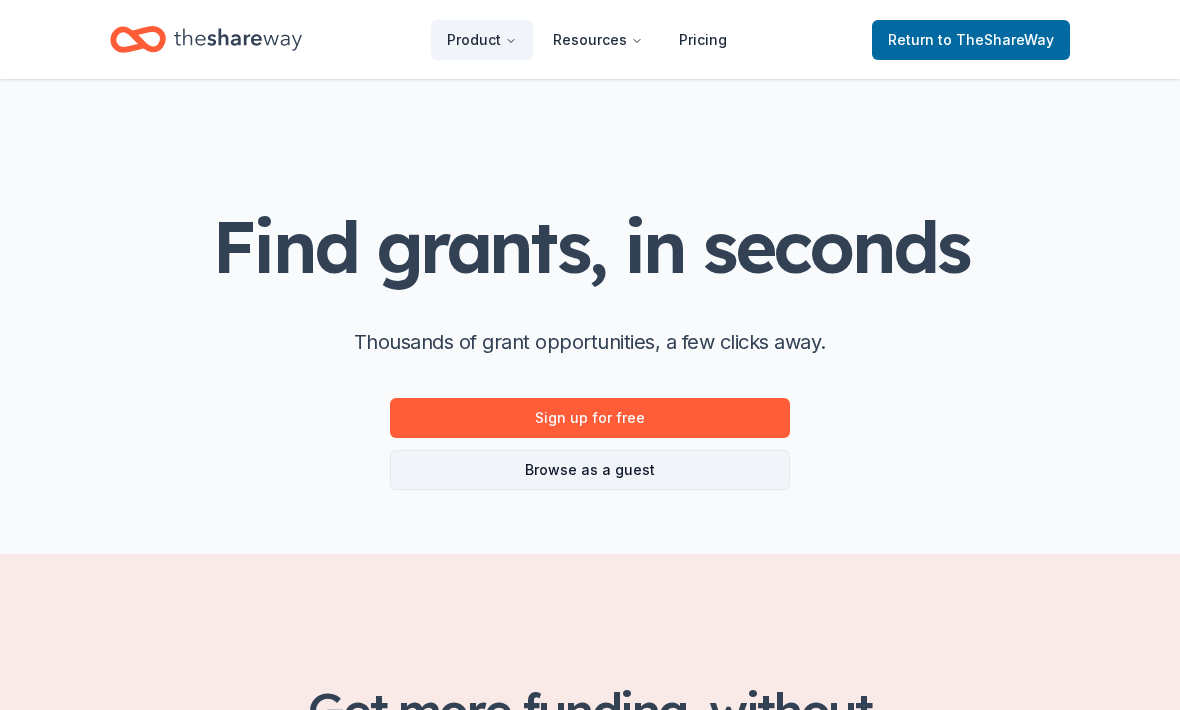 click on "Browse as a guest" at bounding box center [590, 470] 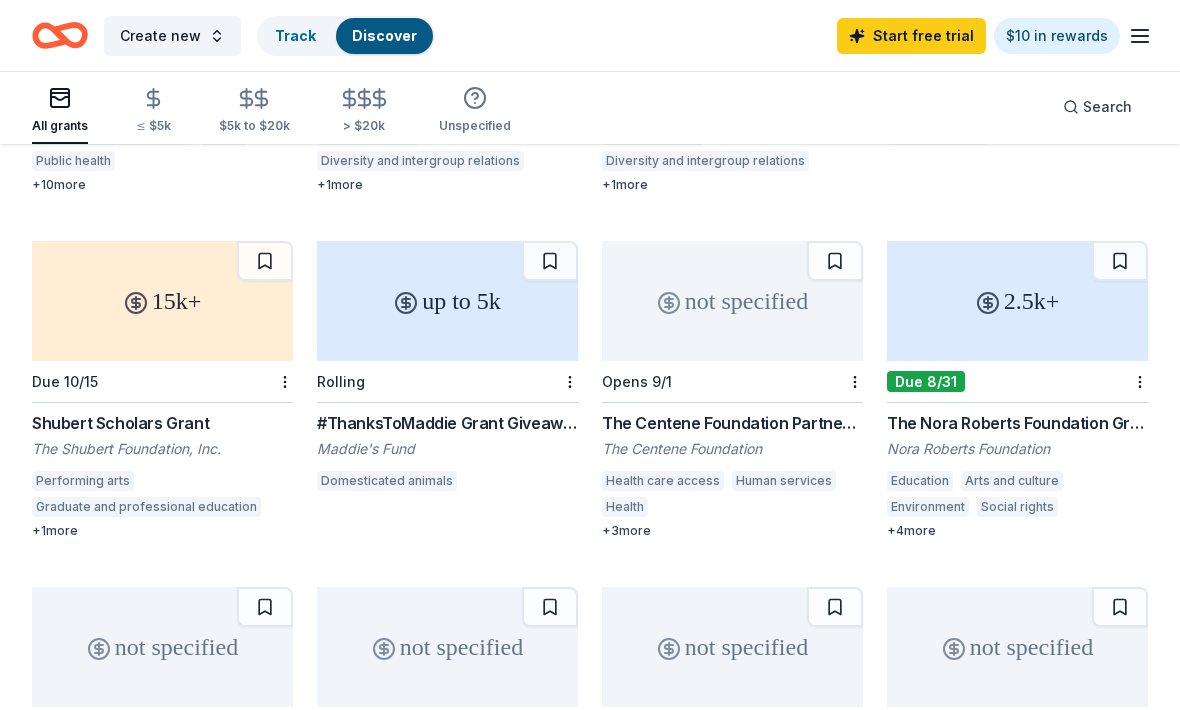 scroll, scrollTop: 0, scrollLeft: 0, axis: both 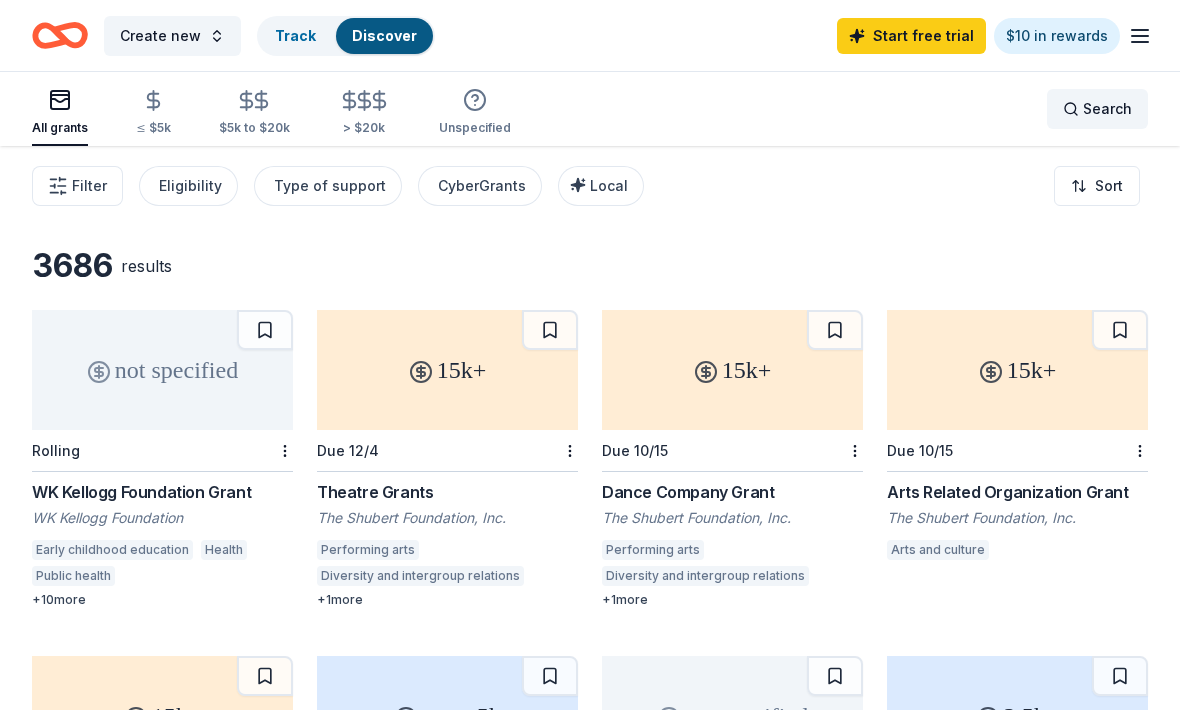 click on "Search" at bounding box center (1107, 109) 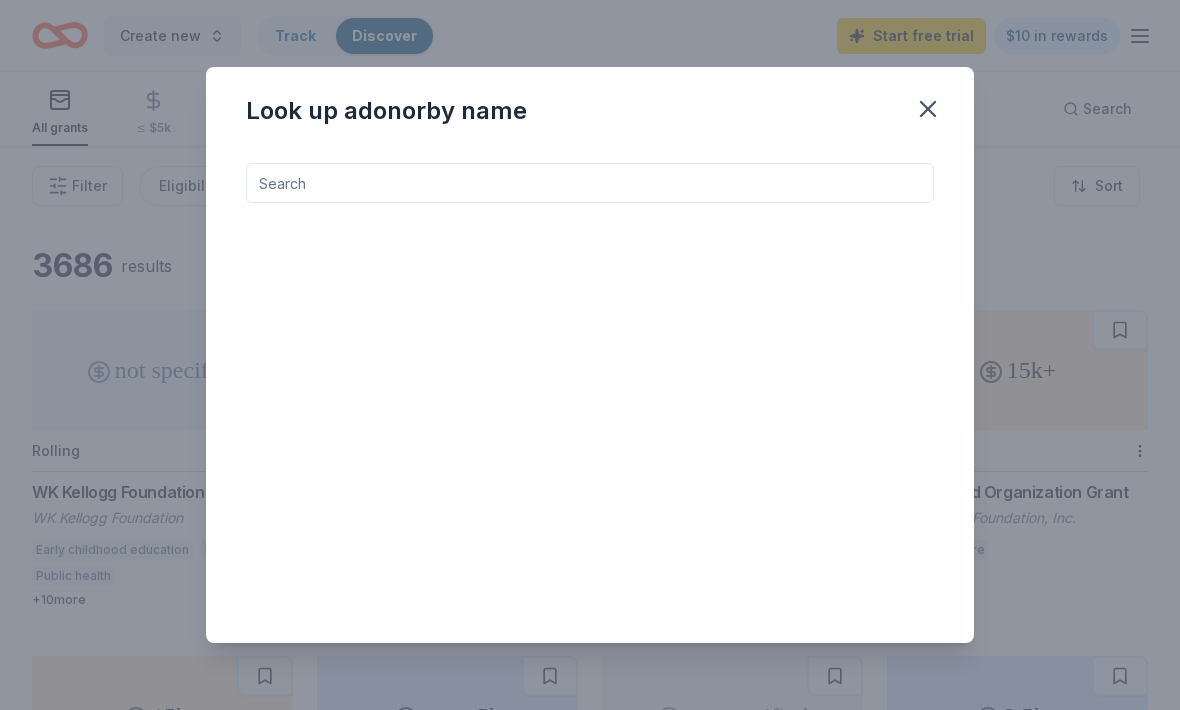 click at bounding box center [590, 183] 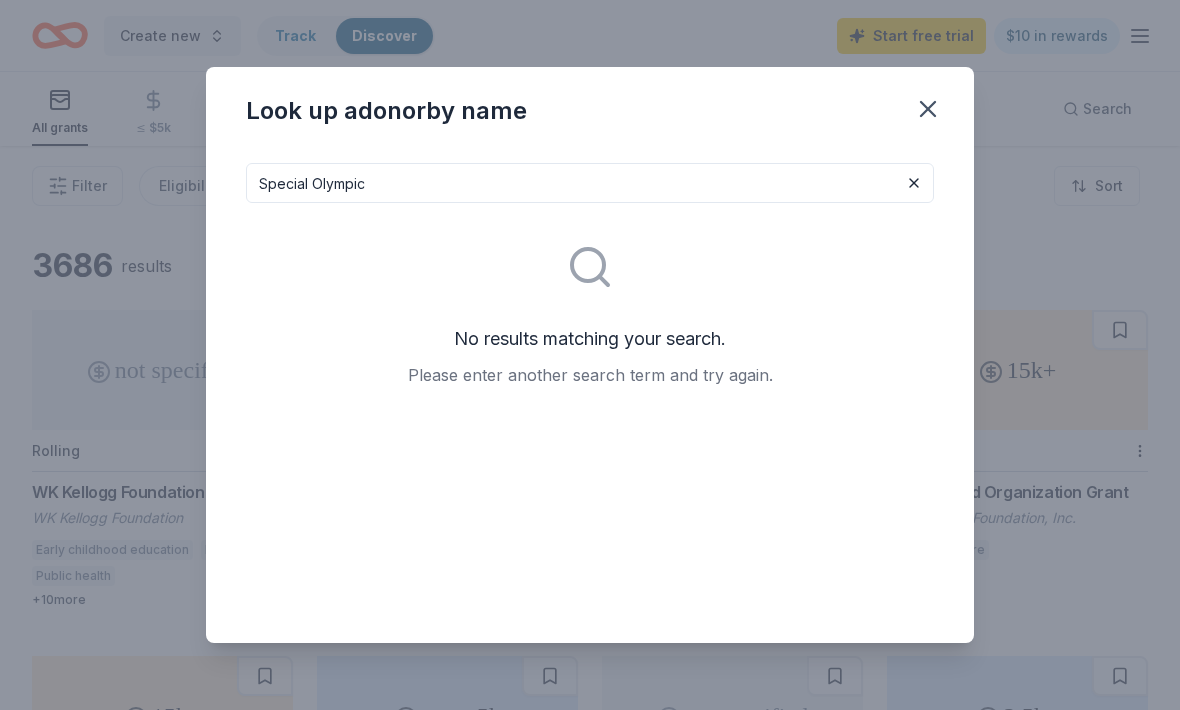 type on "Special Olympic" 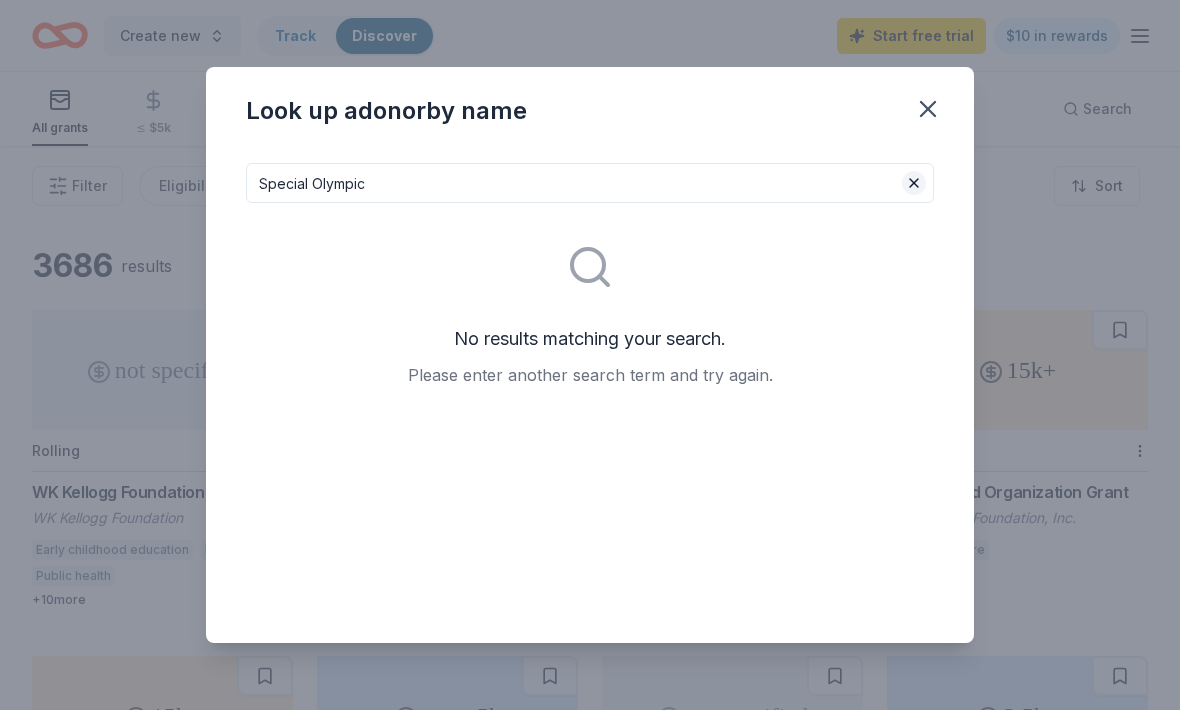 click at bounding box center [914, 183] 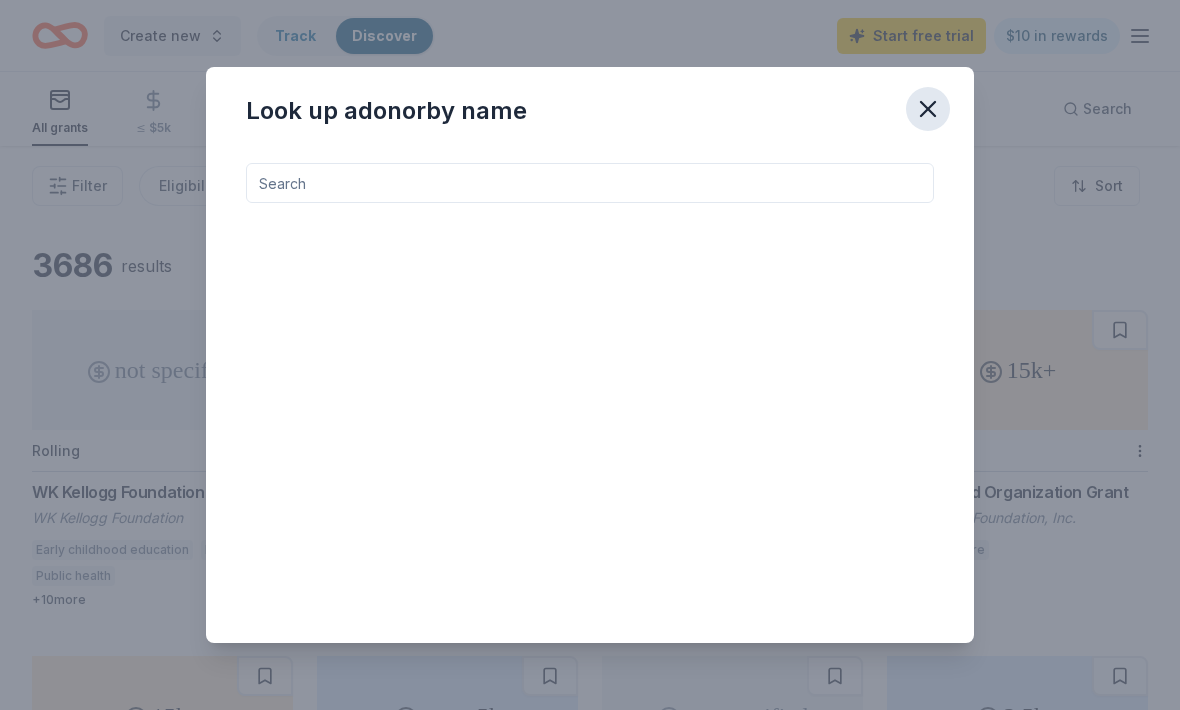 click 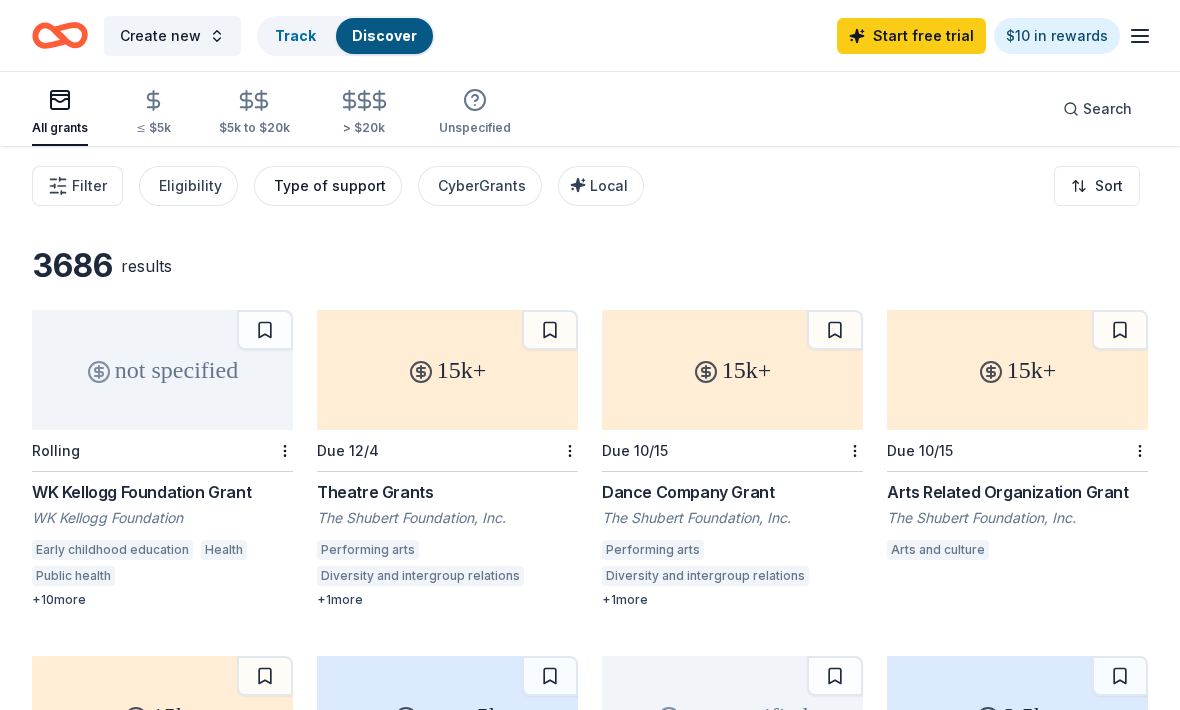 click on "Type of support" at bounding box center [330, 186] 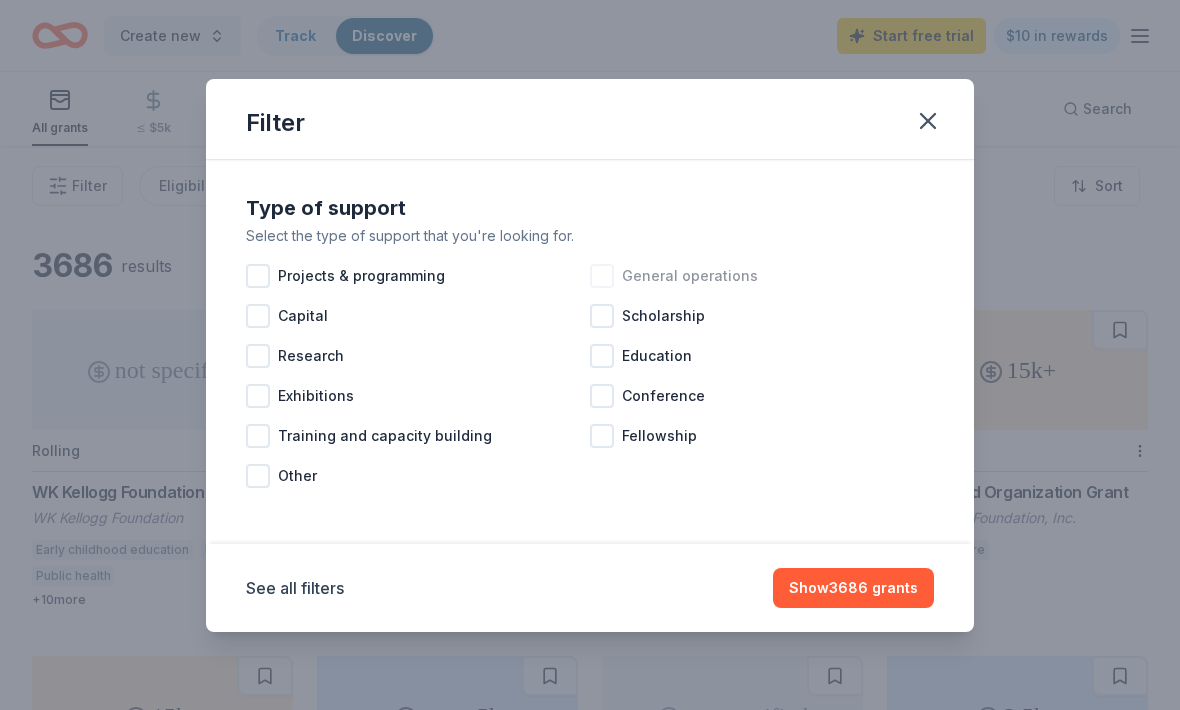 click at bounding box center [602, 276] 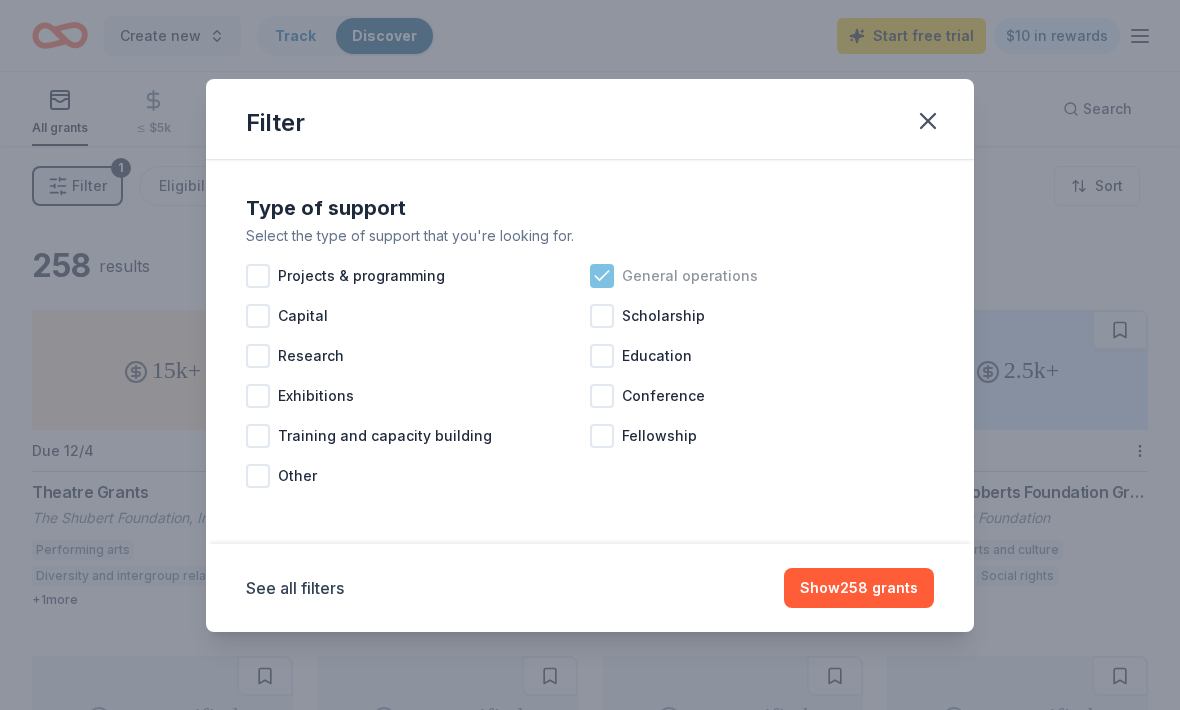 click 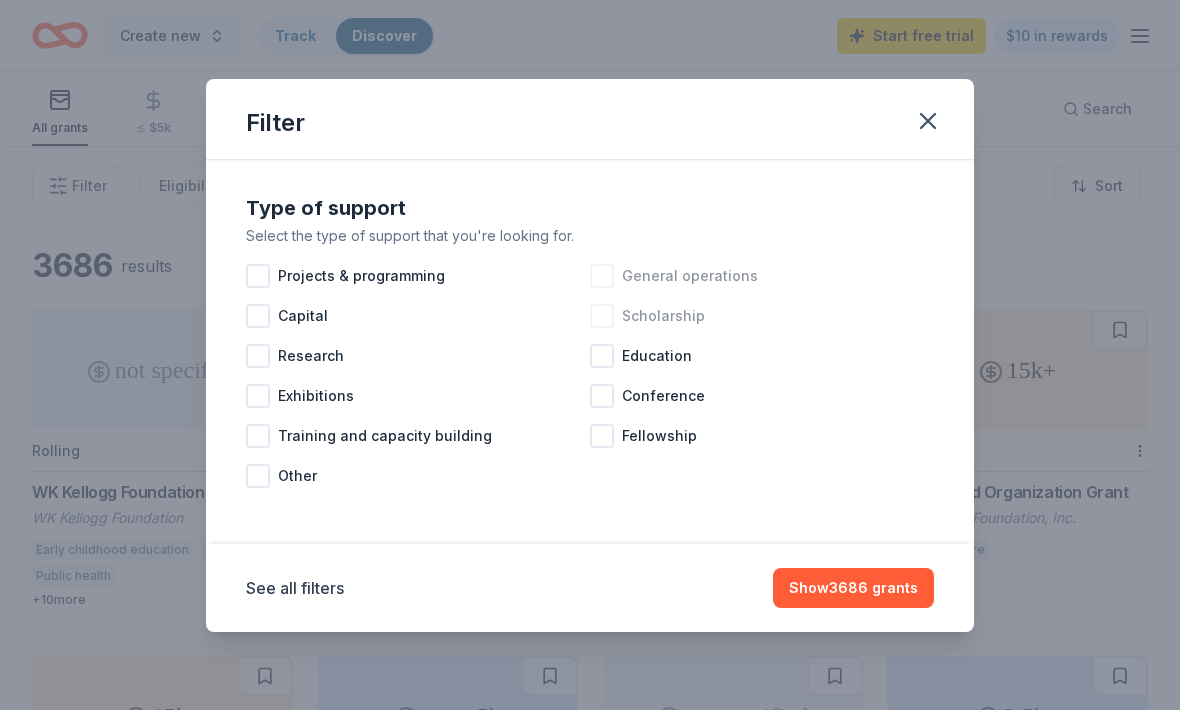 click at bounding box center [602, 316] 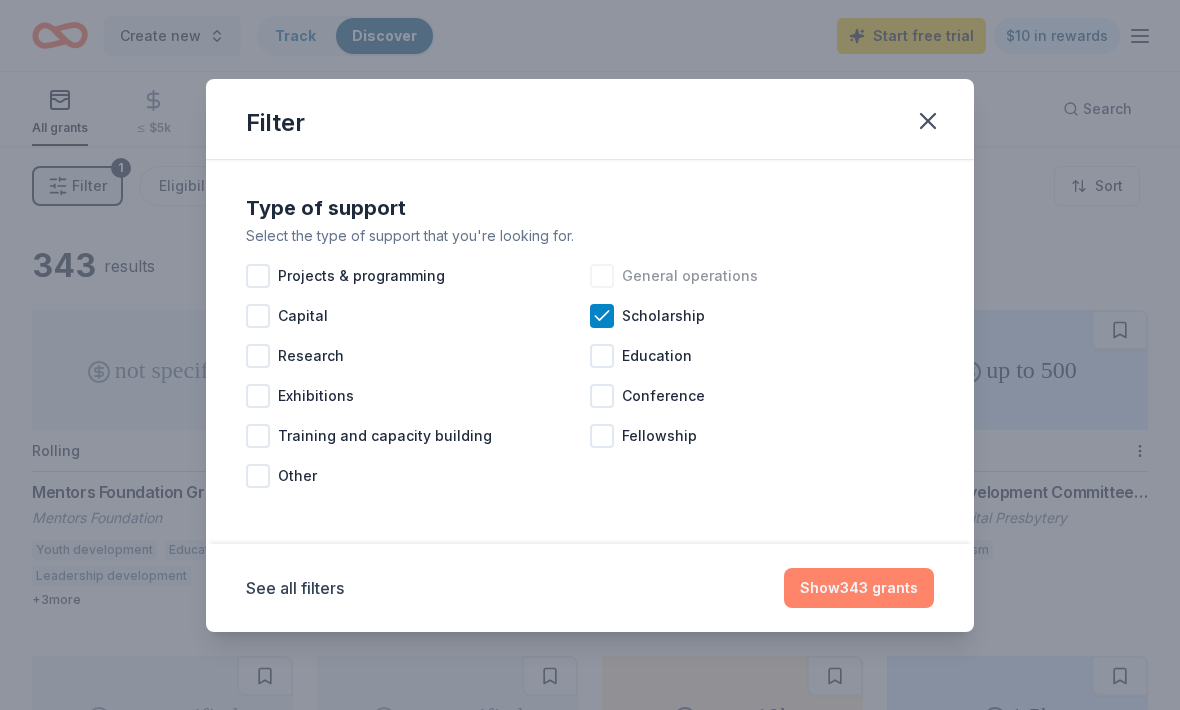click on "Show  343   grants" at bounding box center (859, 588) 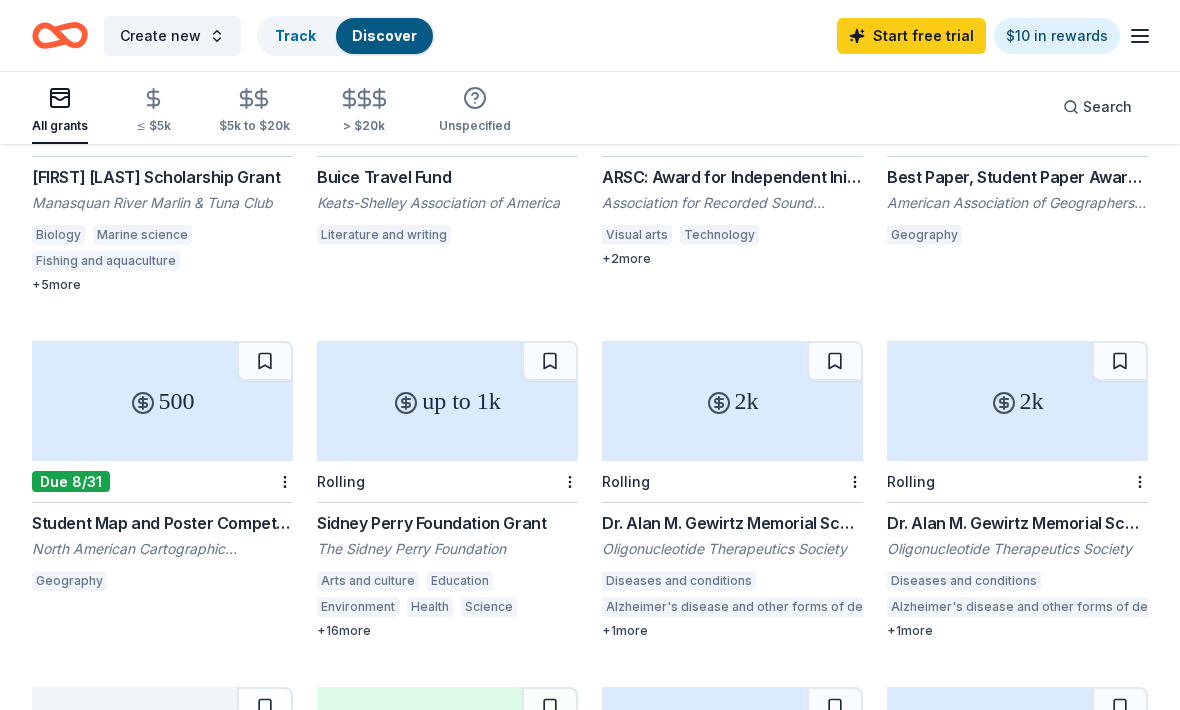 scroll, scrollTop: 662, scrollLeft: 0, axis: vertical 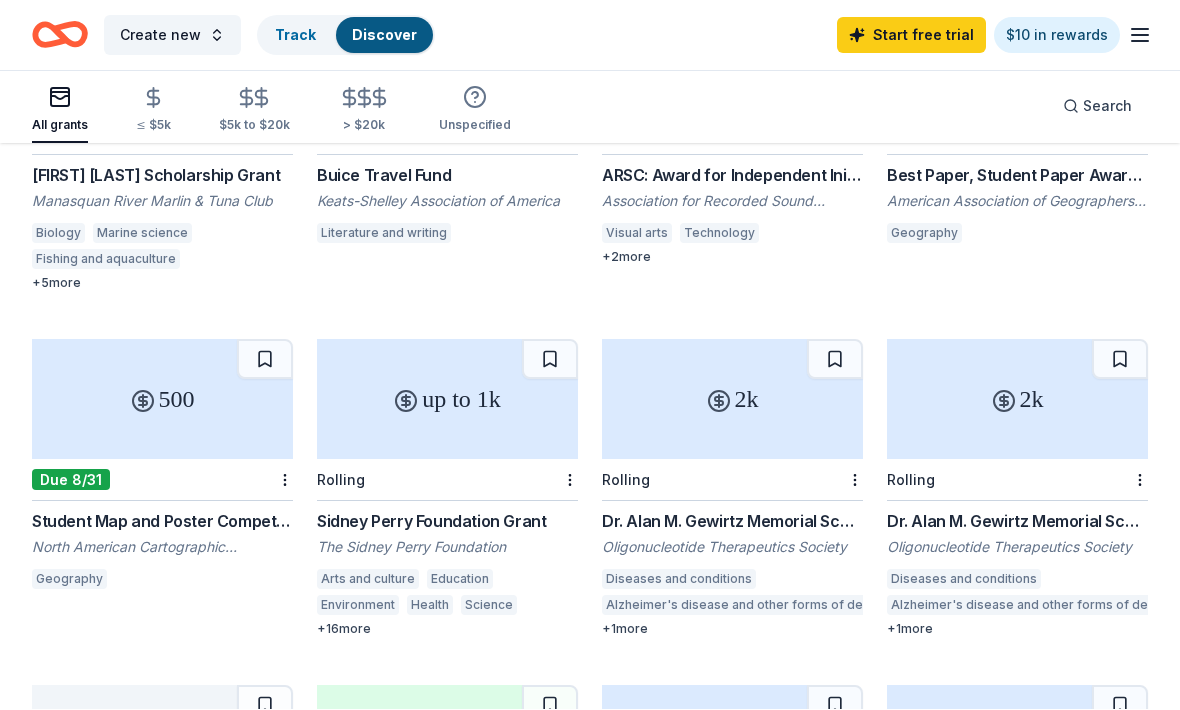 click on "Oligonucleotide Therapeutics Society" at bounding box center [732, 548] 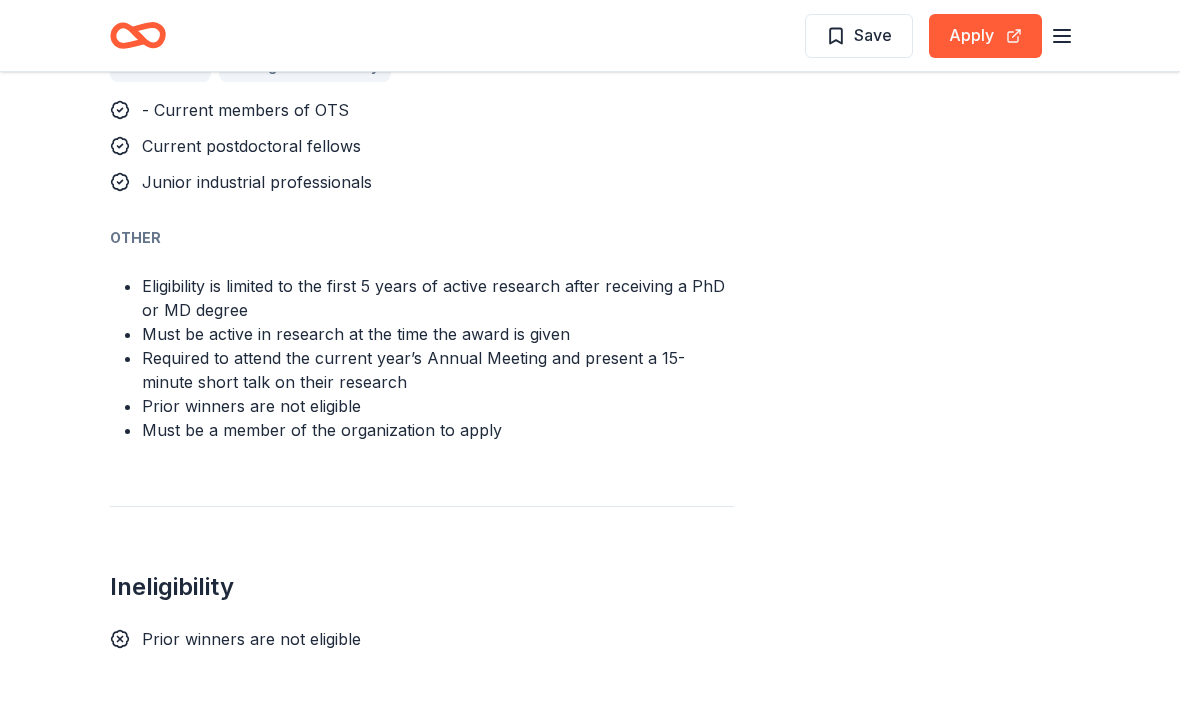 scroll, scrollTop: 1428, scrollLeft: 0, axis: vertical 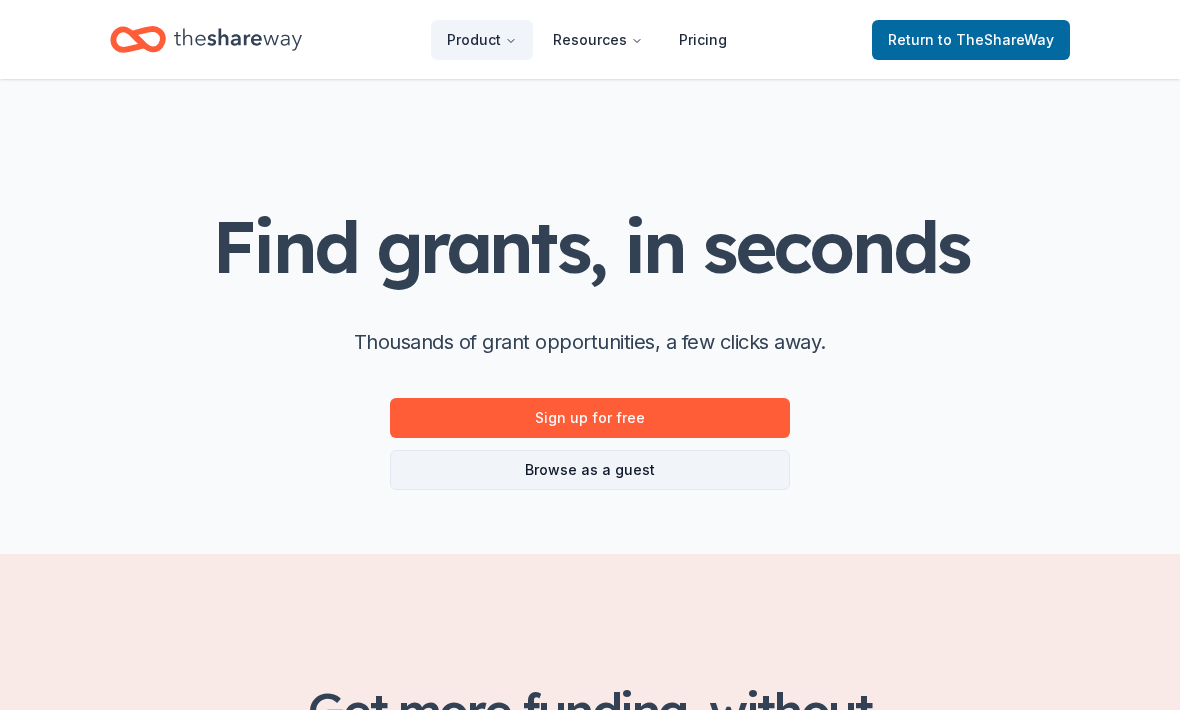 click on "Browse as a guest" at bounding box center [590, 470] 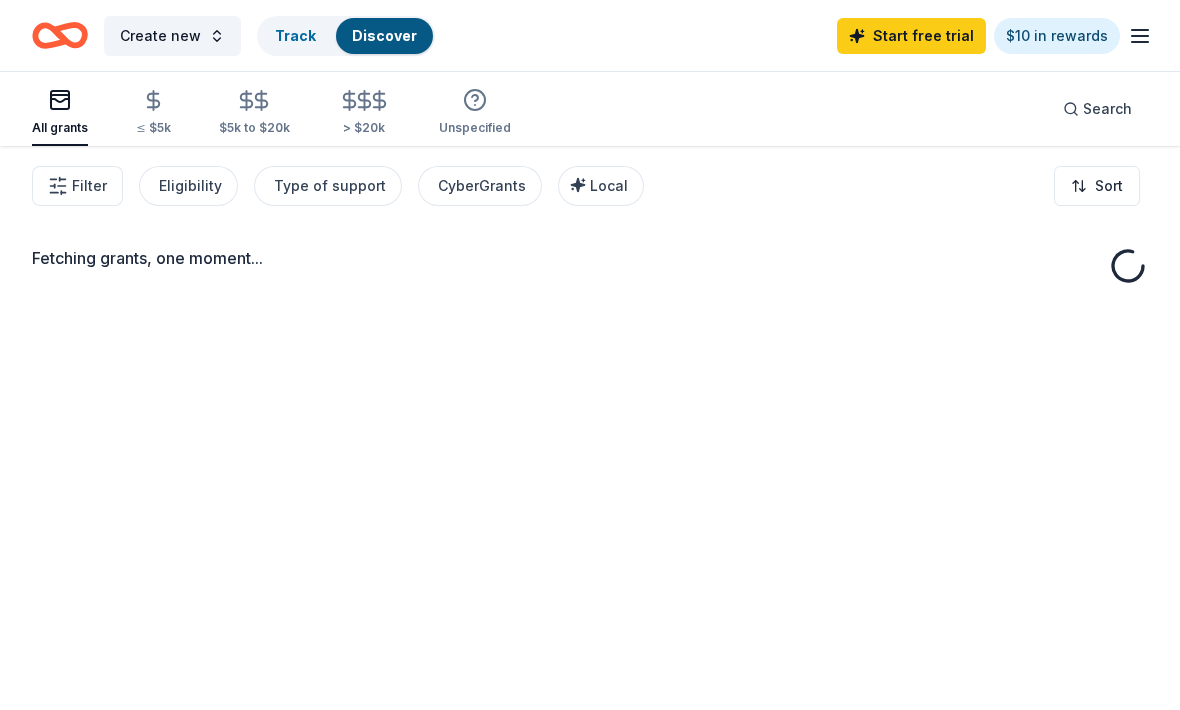 click on "Fetching grants, one moment..." at bounding box center (590, 501) 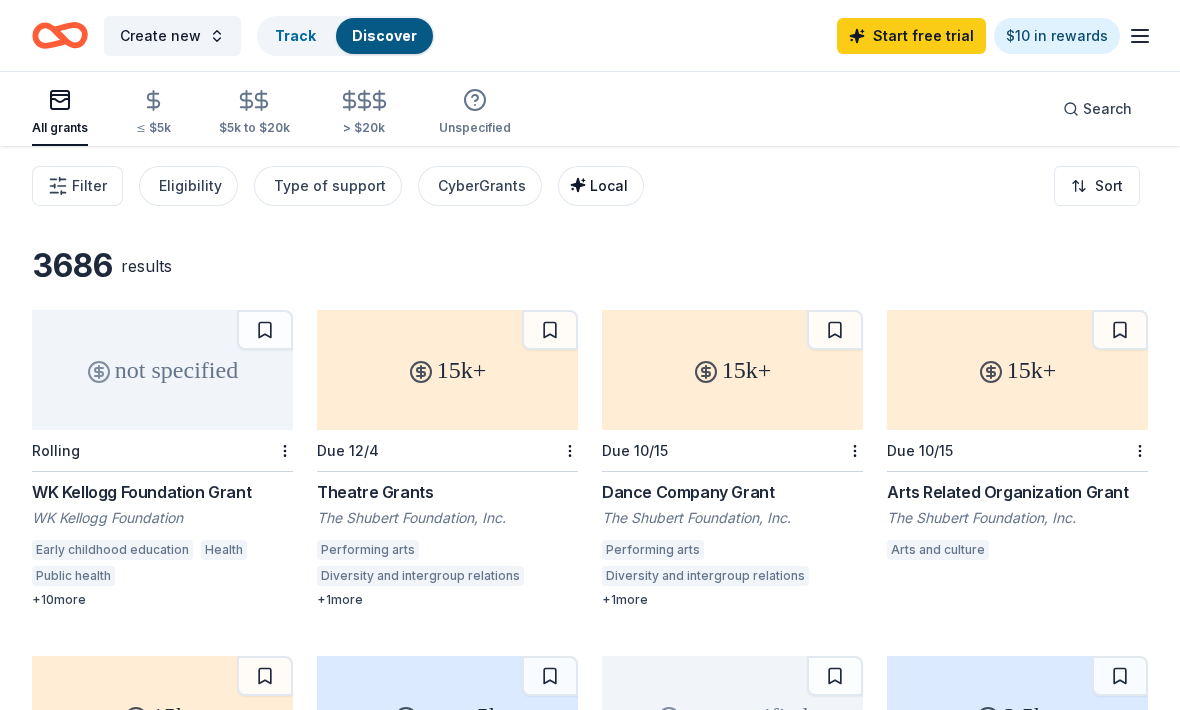 click on "Local" at bounding box center (601, 186) 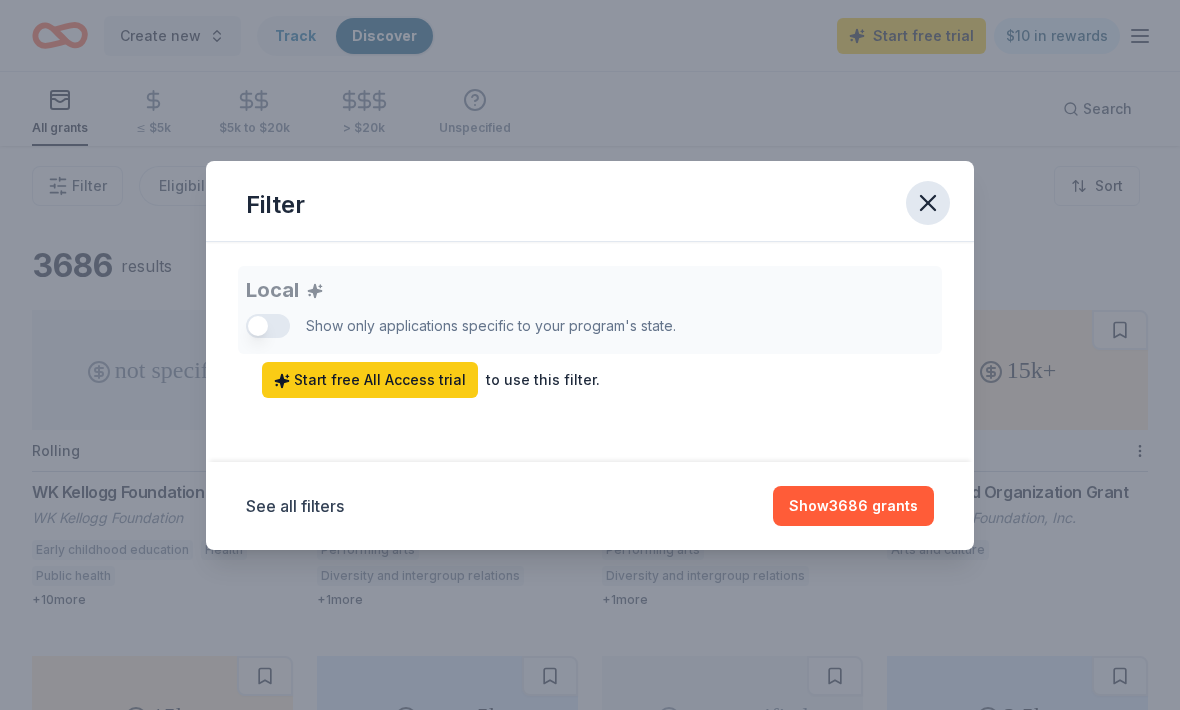 click 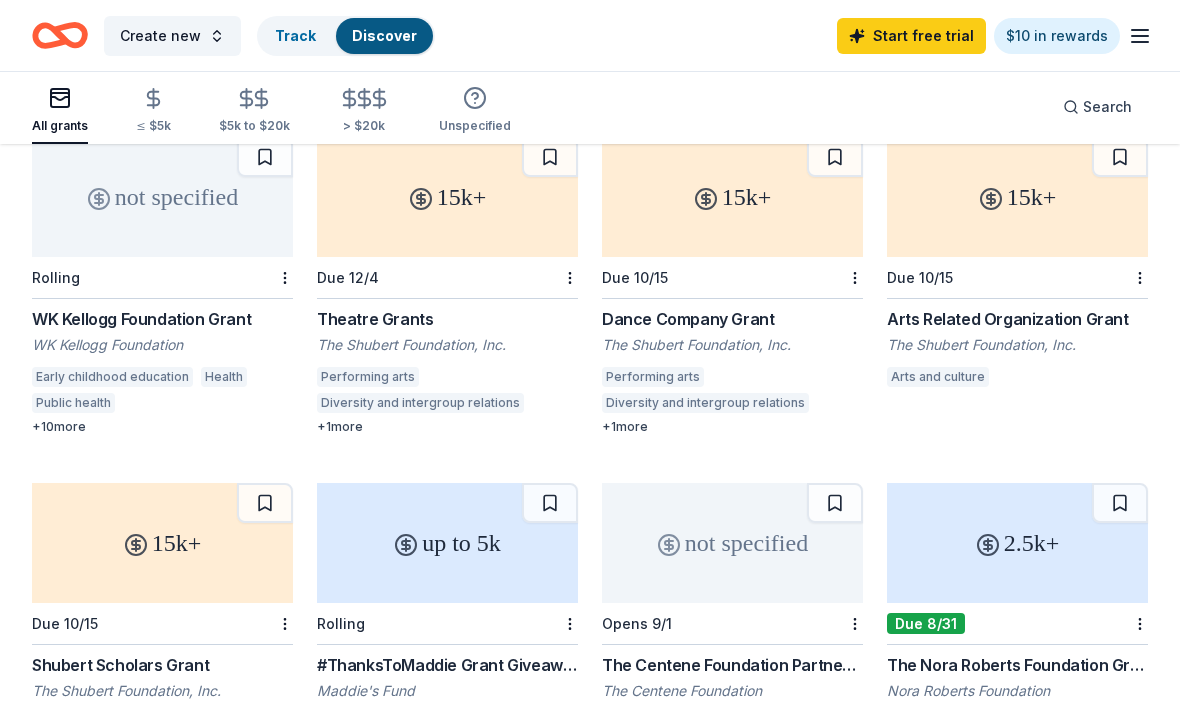 scroll, scrollTop: 0, scrollLeft: 0, axis: both 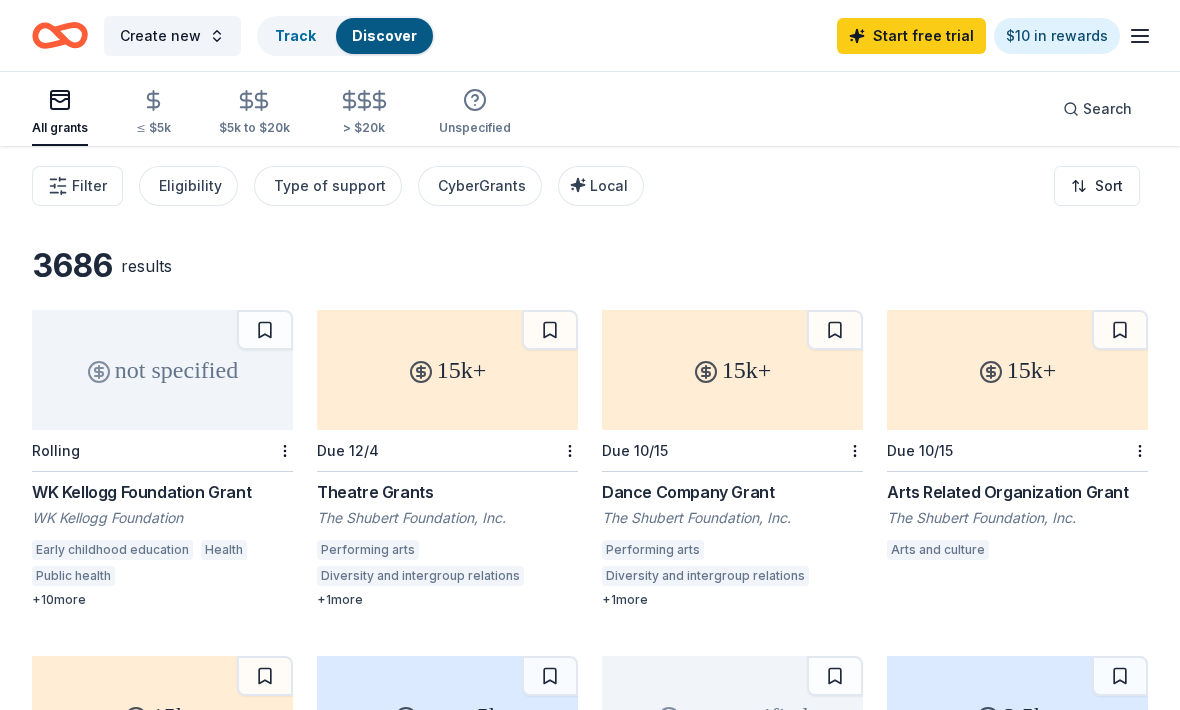 click on "Filter Eligibility Type of support CyberGrants Local Sort" at bounding box center (590, 186) 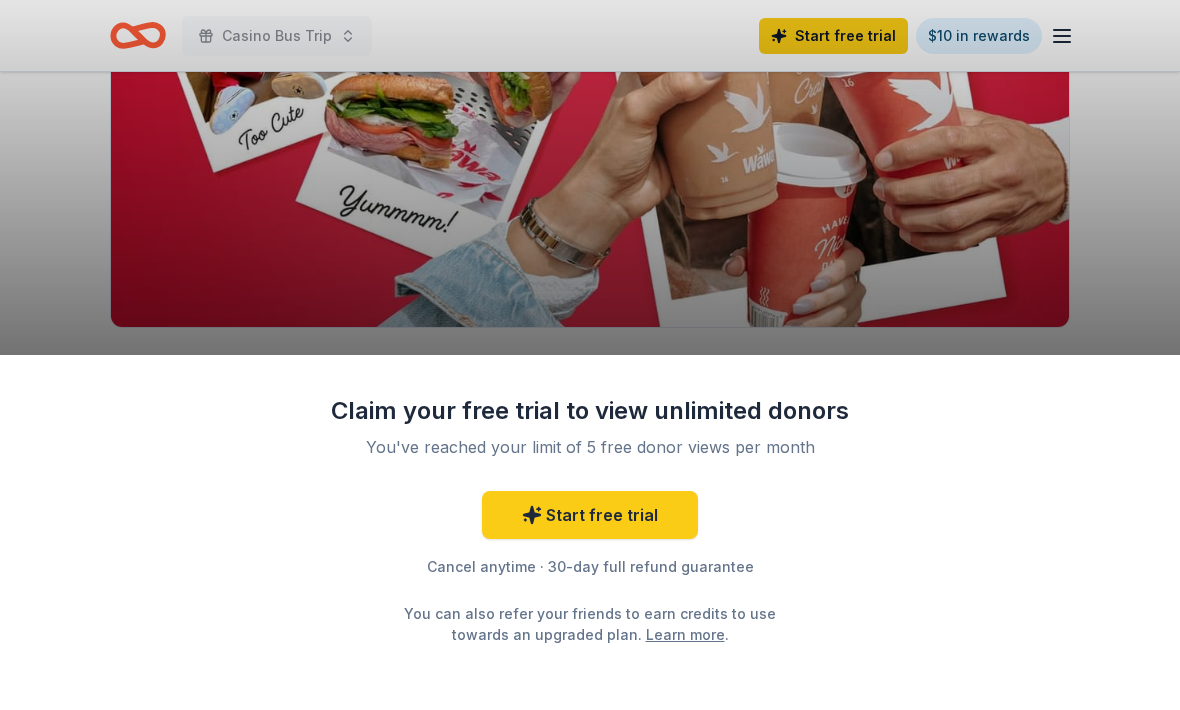 scroll, scrollTop: 277, scrollLeft: 0, axis: vertical 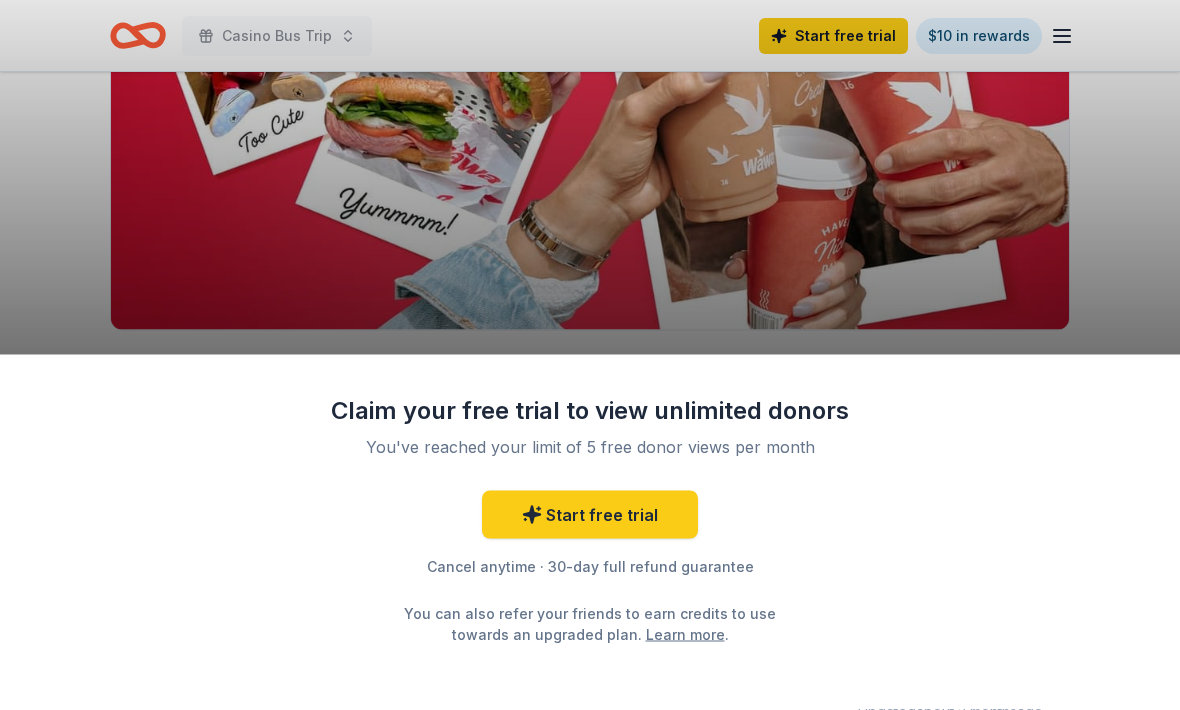 click on "Claim your free trial to view unlimited donors You've reached your limit of 5 free donor views per month Start free  trial Cancel anytime · 30-day full refund guarantee You can also refer your friends to earn credits to use towards an upgraded plan.   Learn more ." at bounding box center [590, 355] 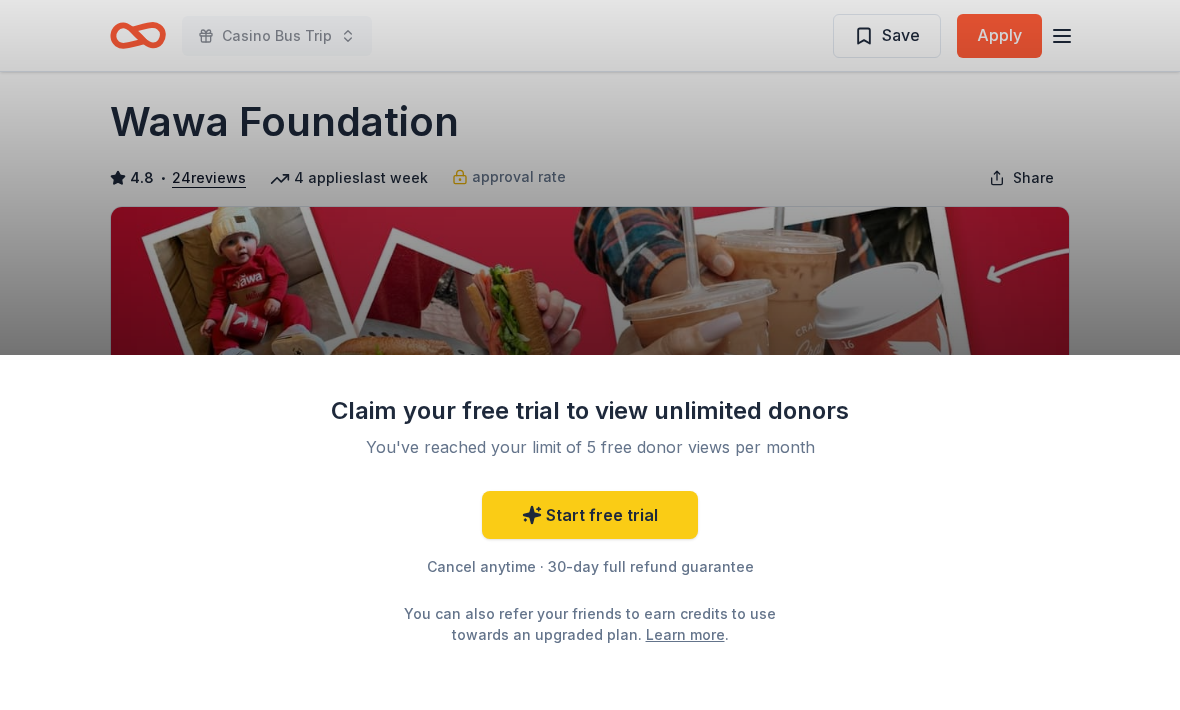scroll, scrollTop: 0, scrollLeft: 0, axis: both 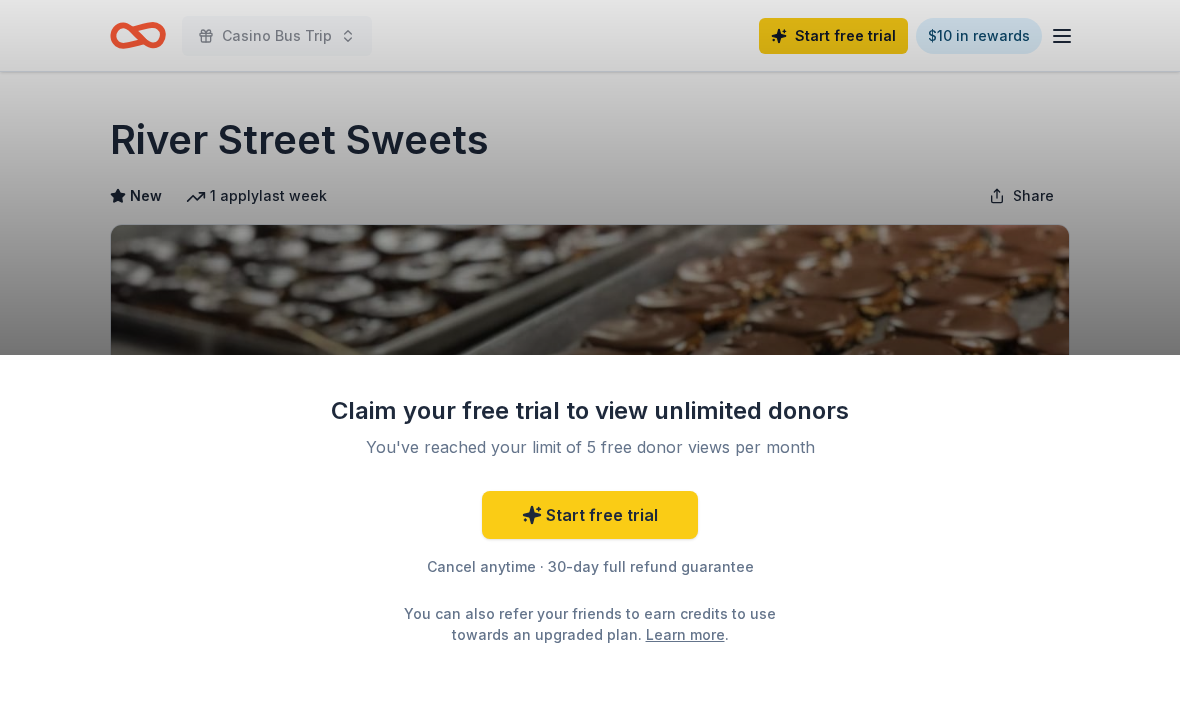 click on "Claim your free trial to view unlimited donors You've reached your limit of 5 free donor views per month Start free  trial Cancel anytime · 30-day full refund guarantee You can also refer your friends to earn credits to use towards an upgraded plan.   Learn more ." at bounding box center [590, 355] 